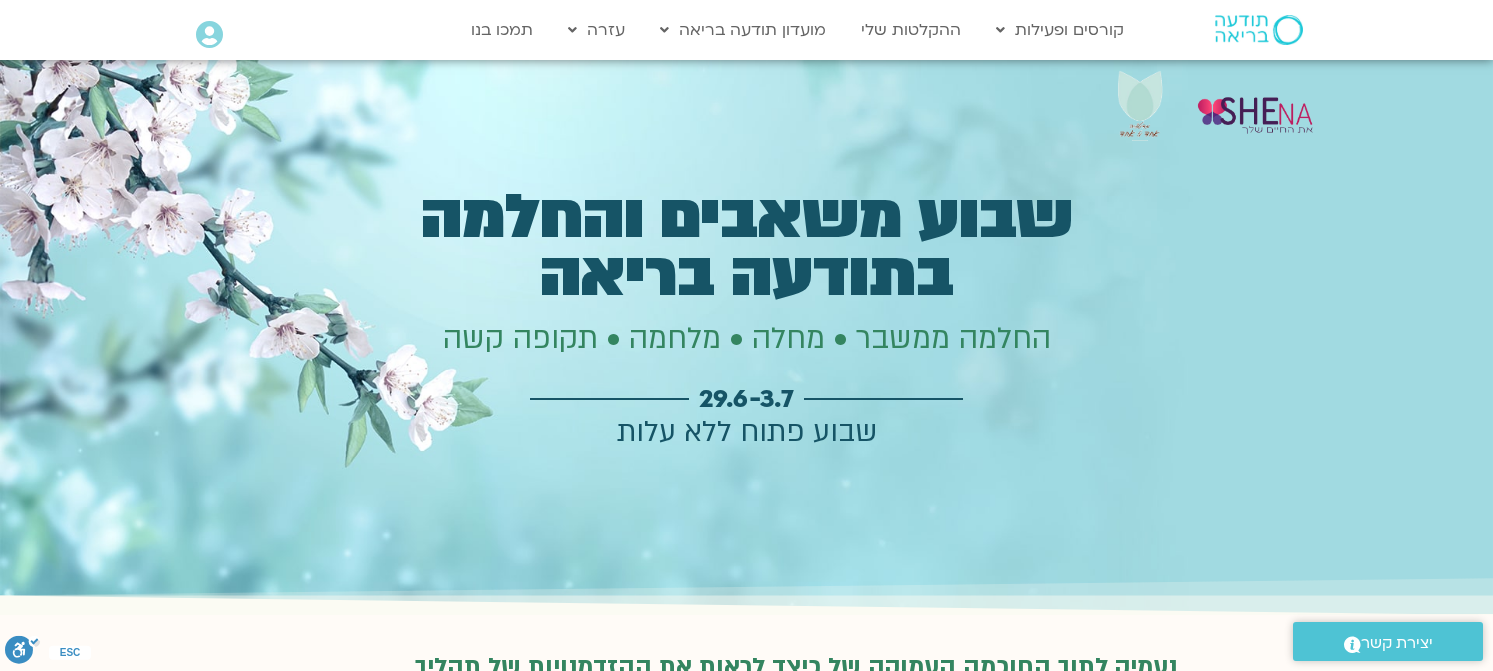 scroll, scrollTop: 3014, scrollLeft: 0, axis: vertical 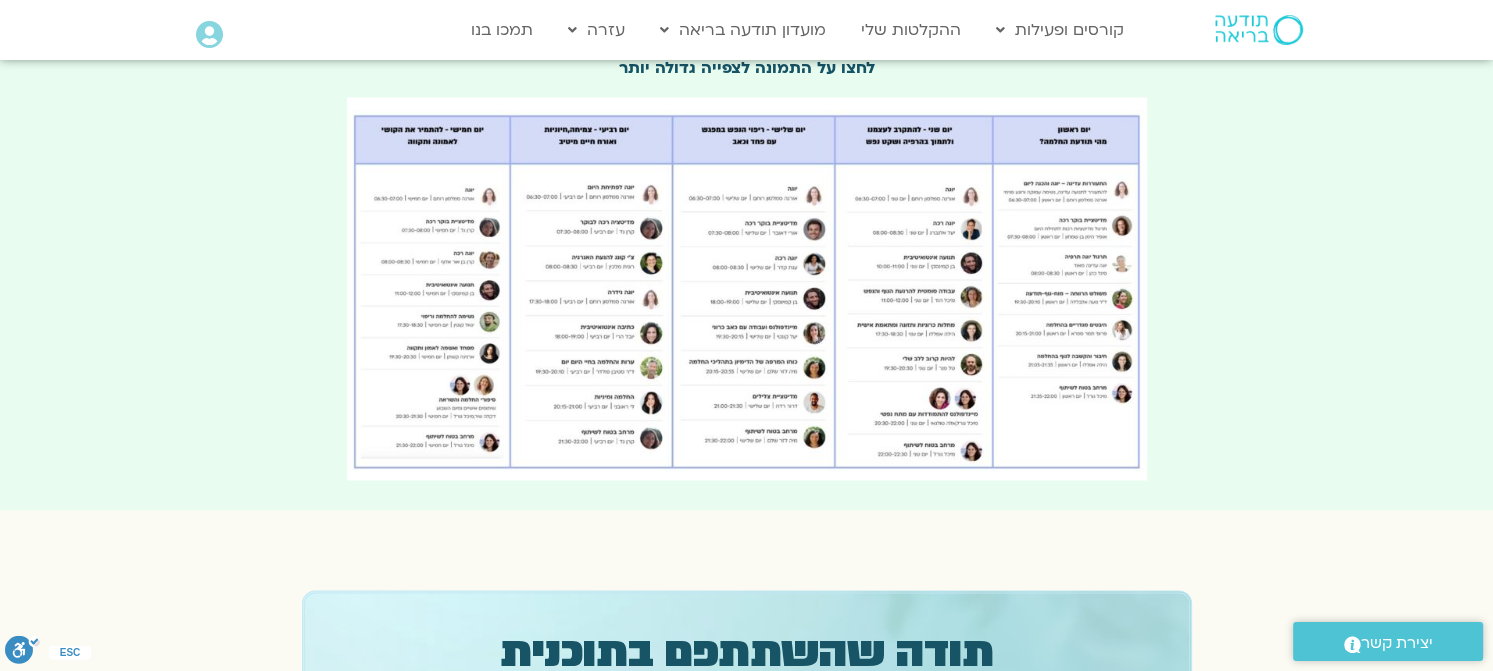 click at bounding box center [747, 289] 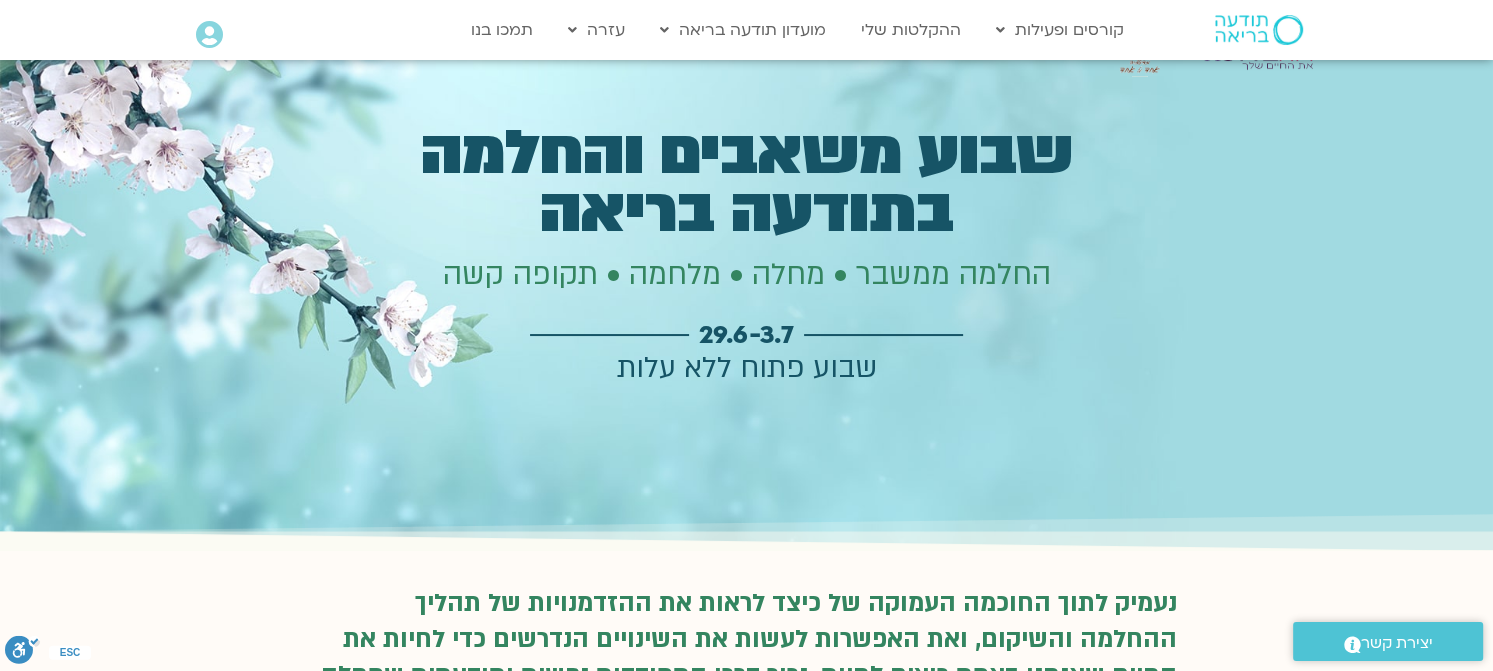 scroll, scrollTop: 0, scrollLeft: 0, axis: both 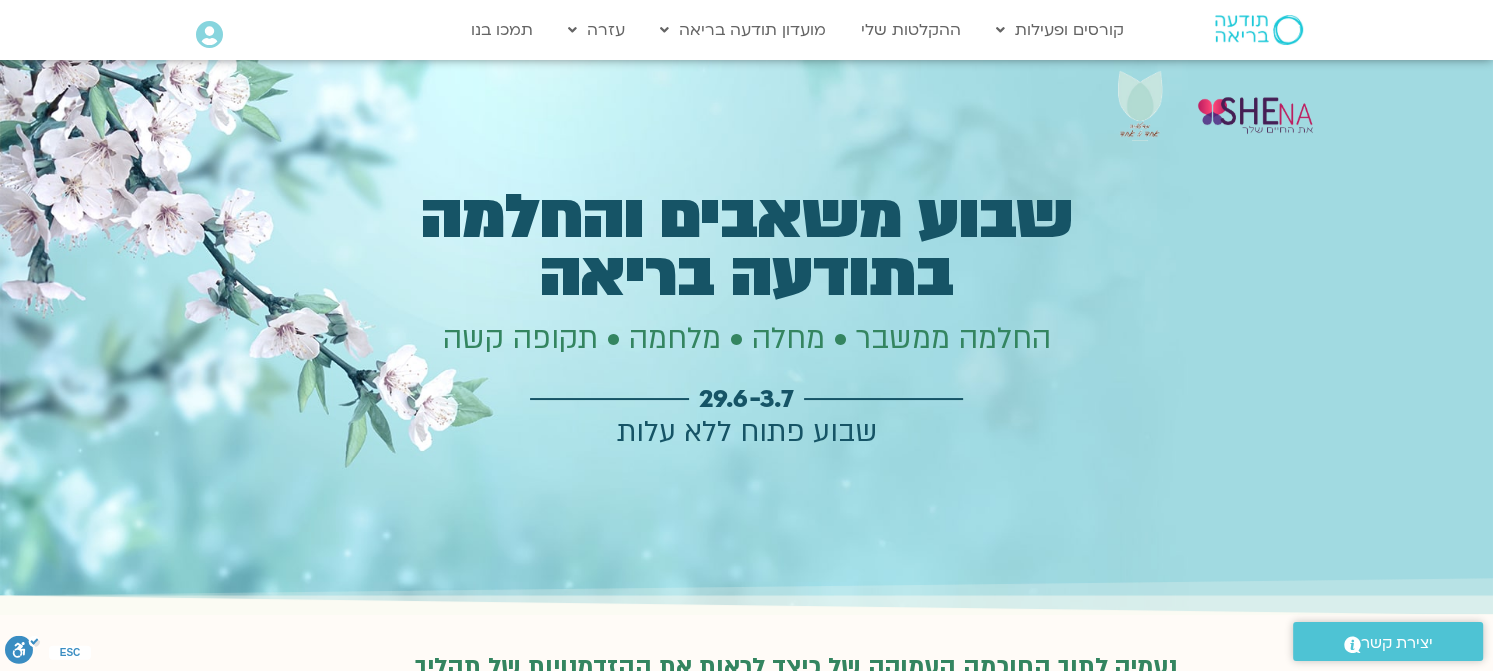 click at bounding box center (1255, 113) 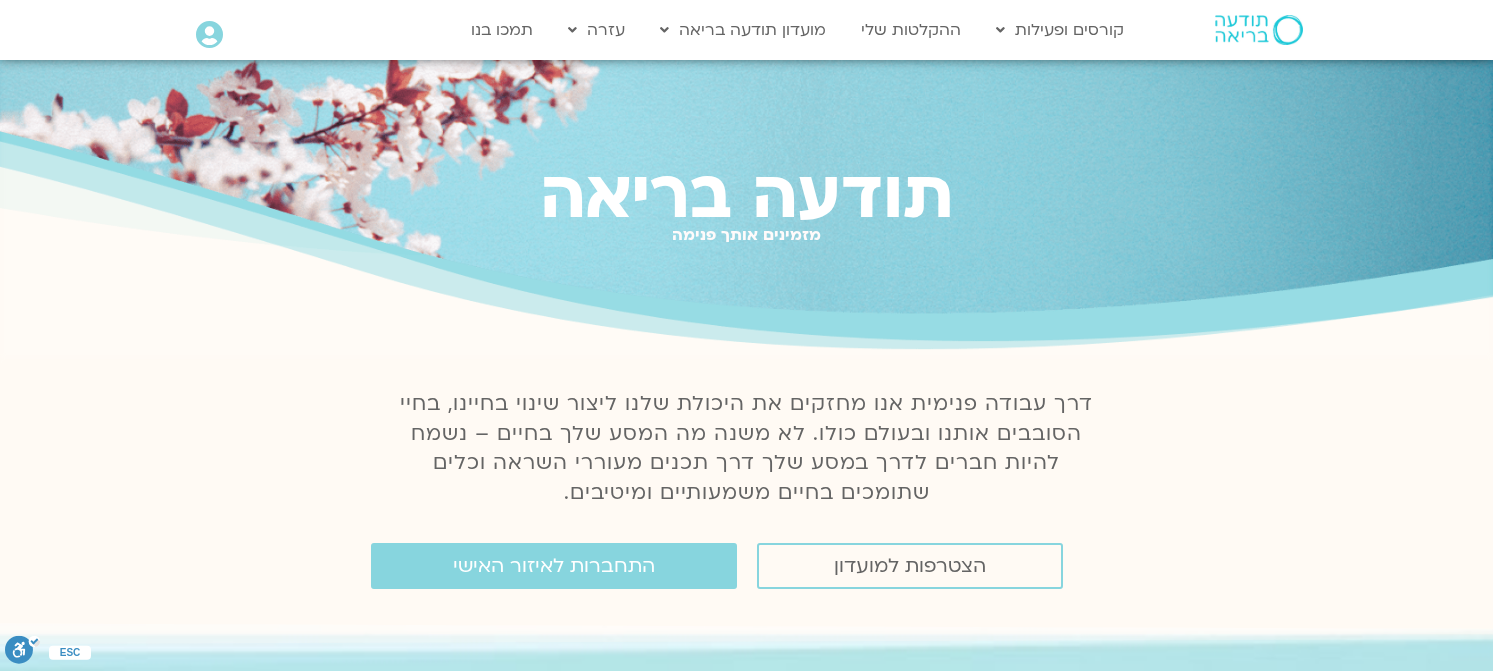 scroll, scrollTop: 0, scrollLeft: 0, axis: both 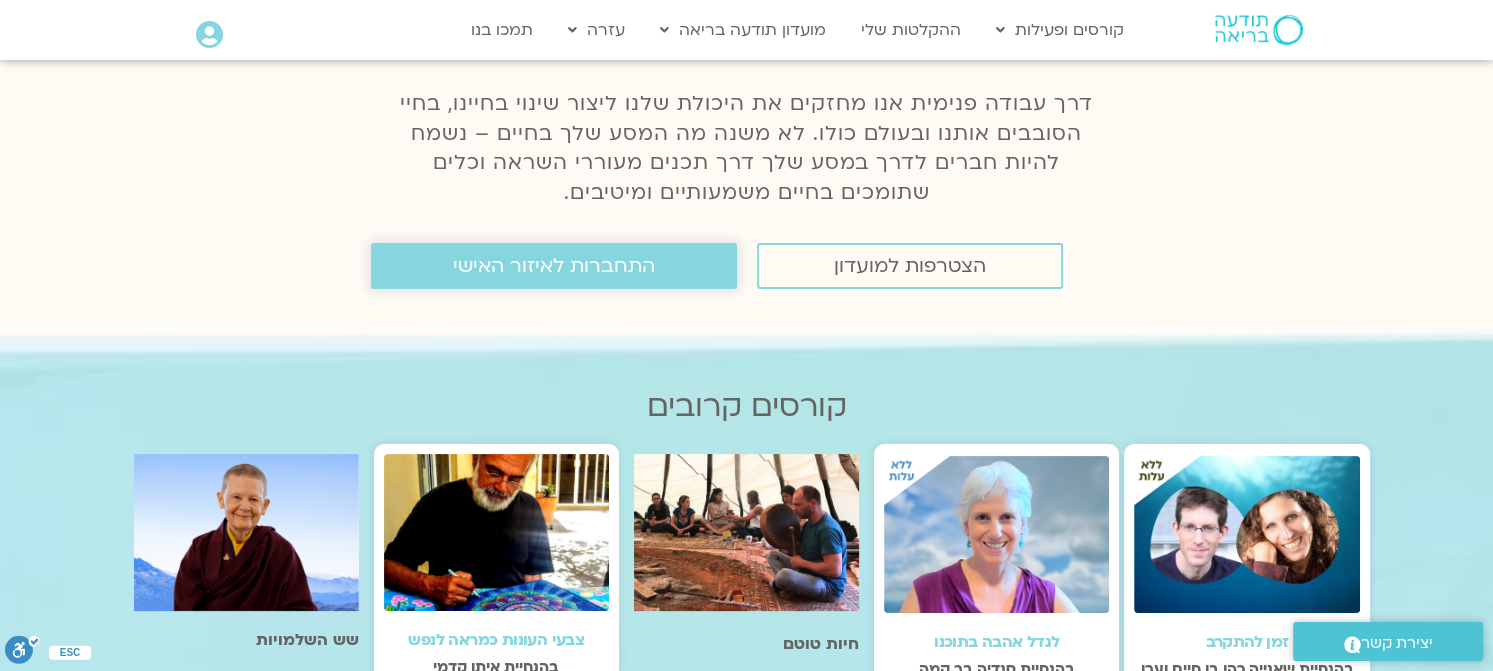 click on "התחברות לאיזור האישי" at bounding box center (554, 266) 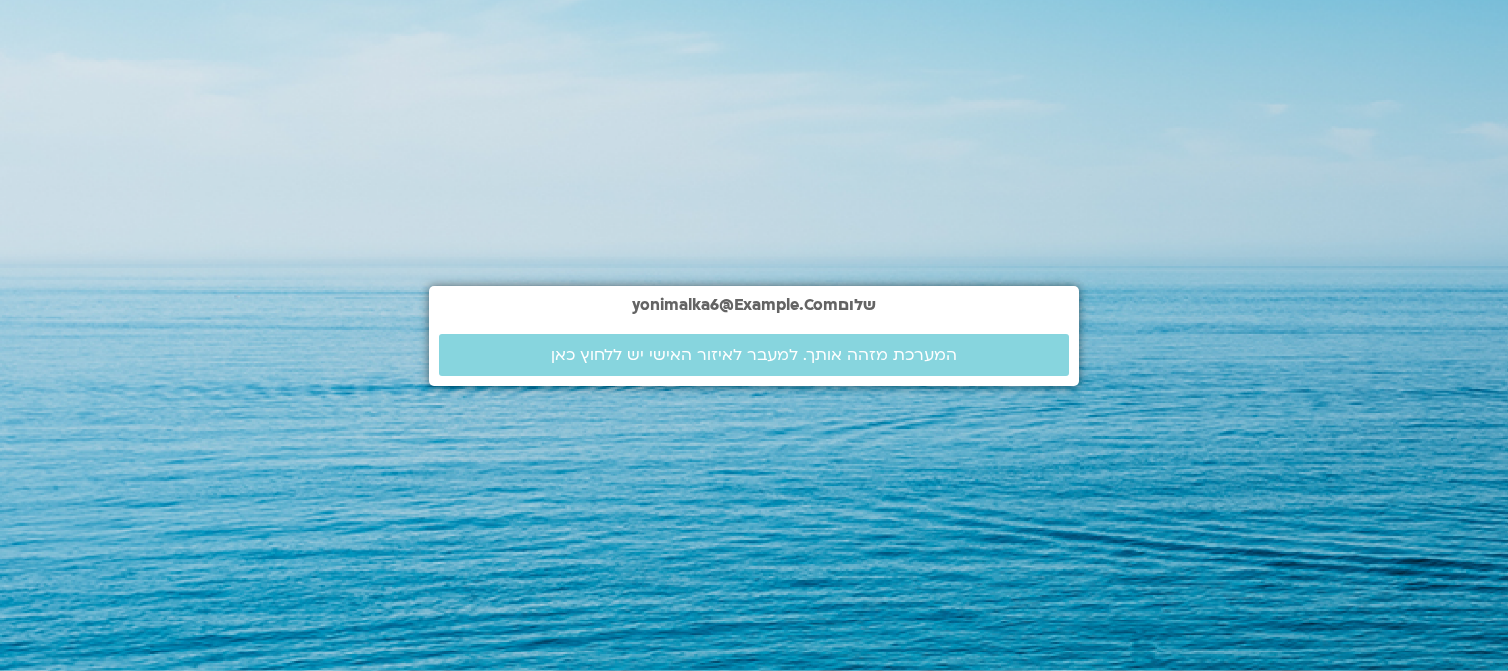 scroll, scrollTop: 0, scrollLeft: 0, axis: both 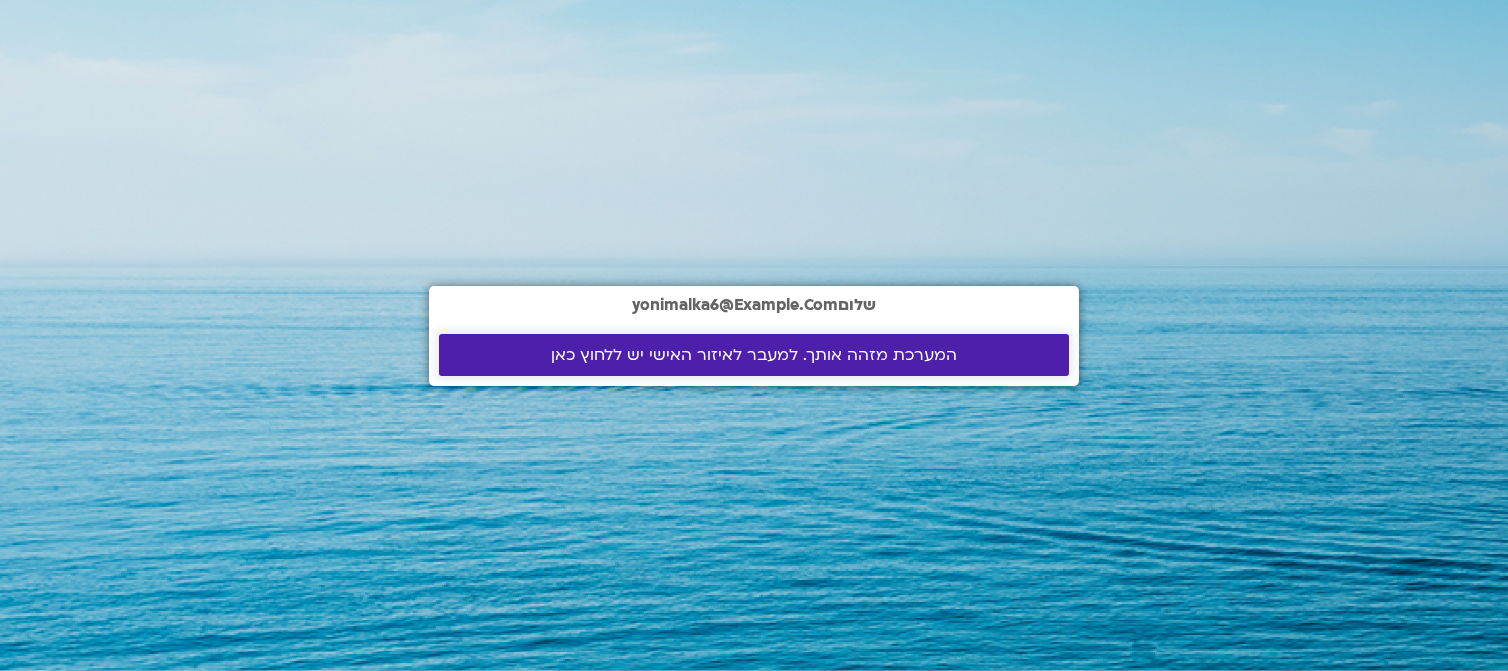 click on "המערכת מזהה אותך. למעבר לאיזור האישי יש ללחוץ כאן" at bounding box center (754, 355) 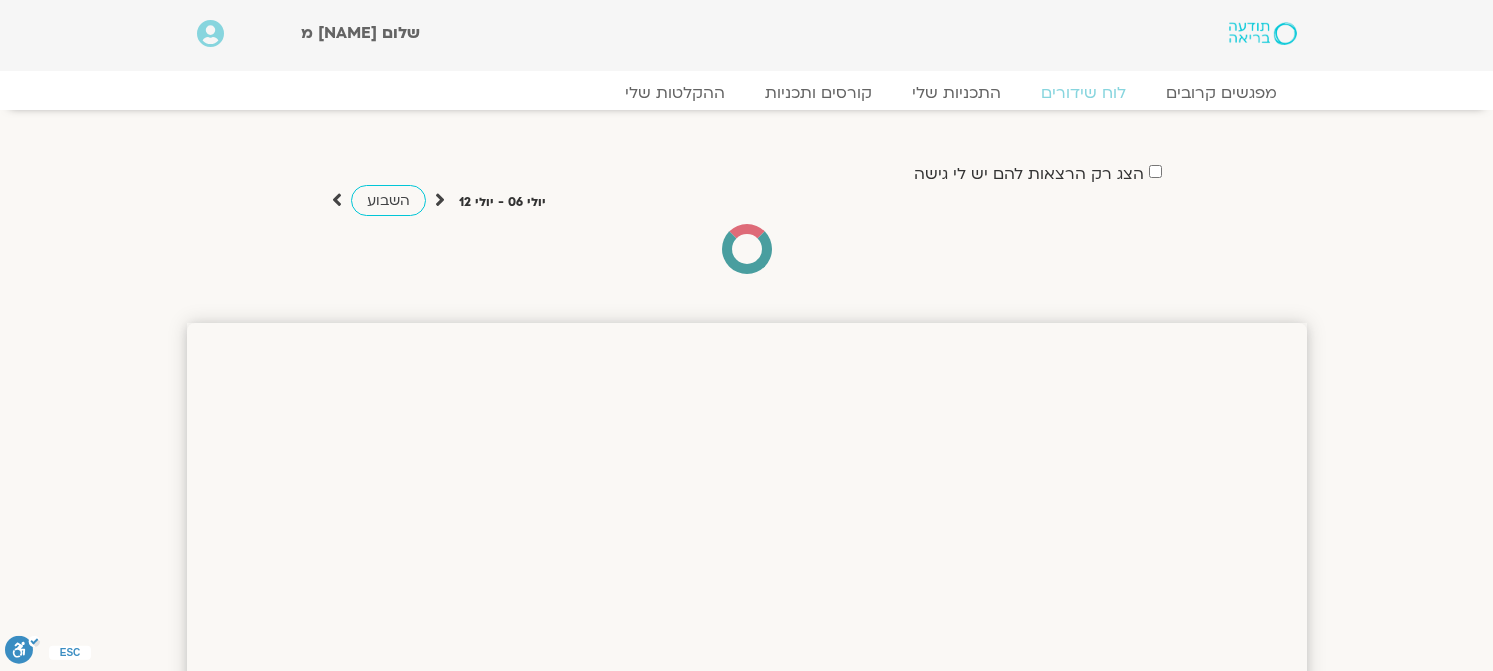 scroll, scrollTop: 0, scrollLeft: 0, axis: both 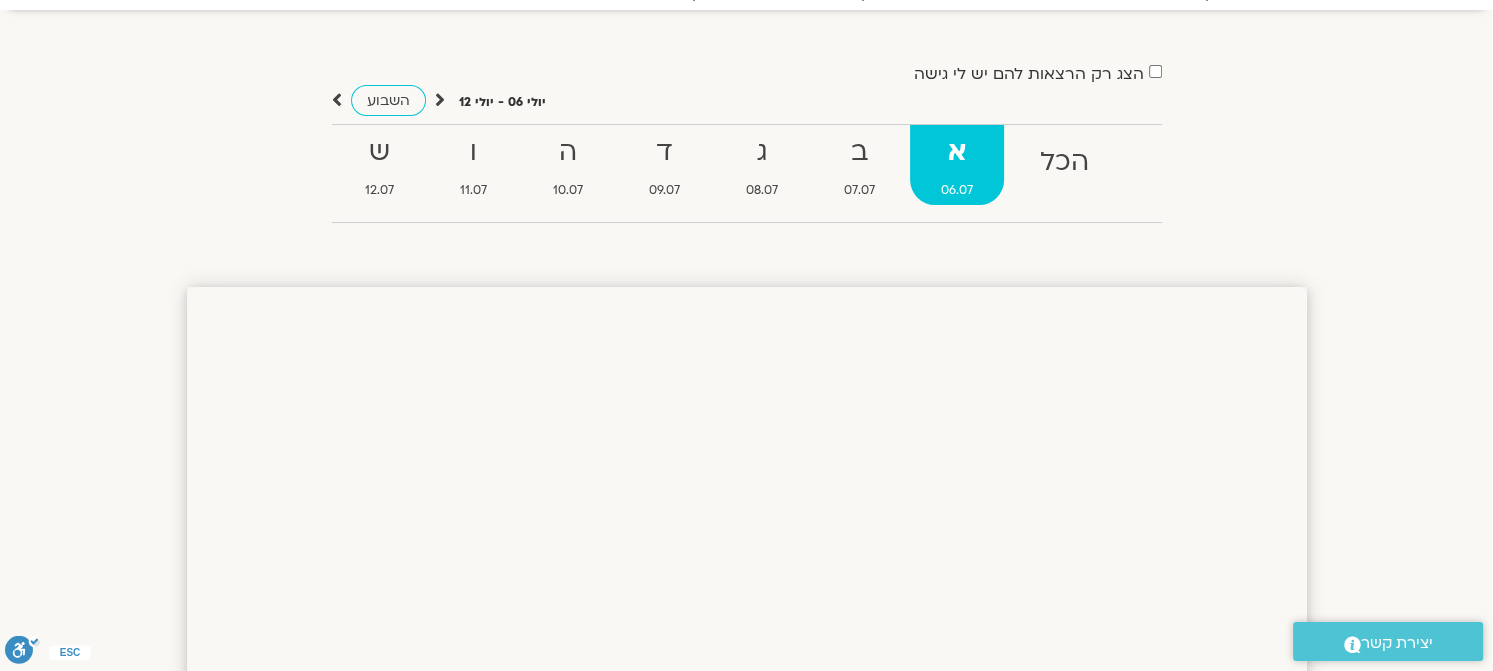 click on "06.07" at bounding box center [957, 190] 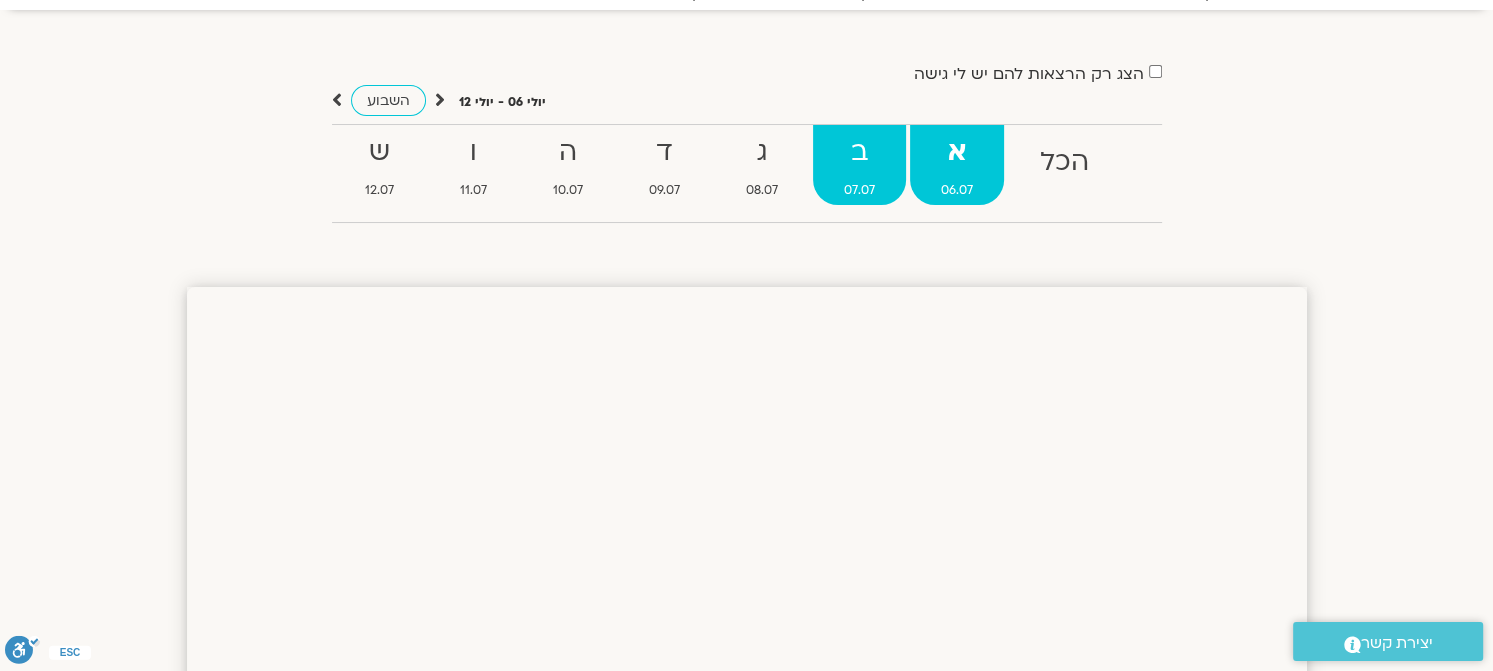 click on "07.07" at bounding box center [1063, 190] 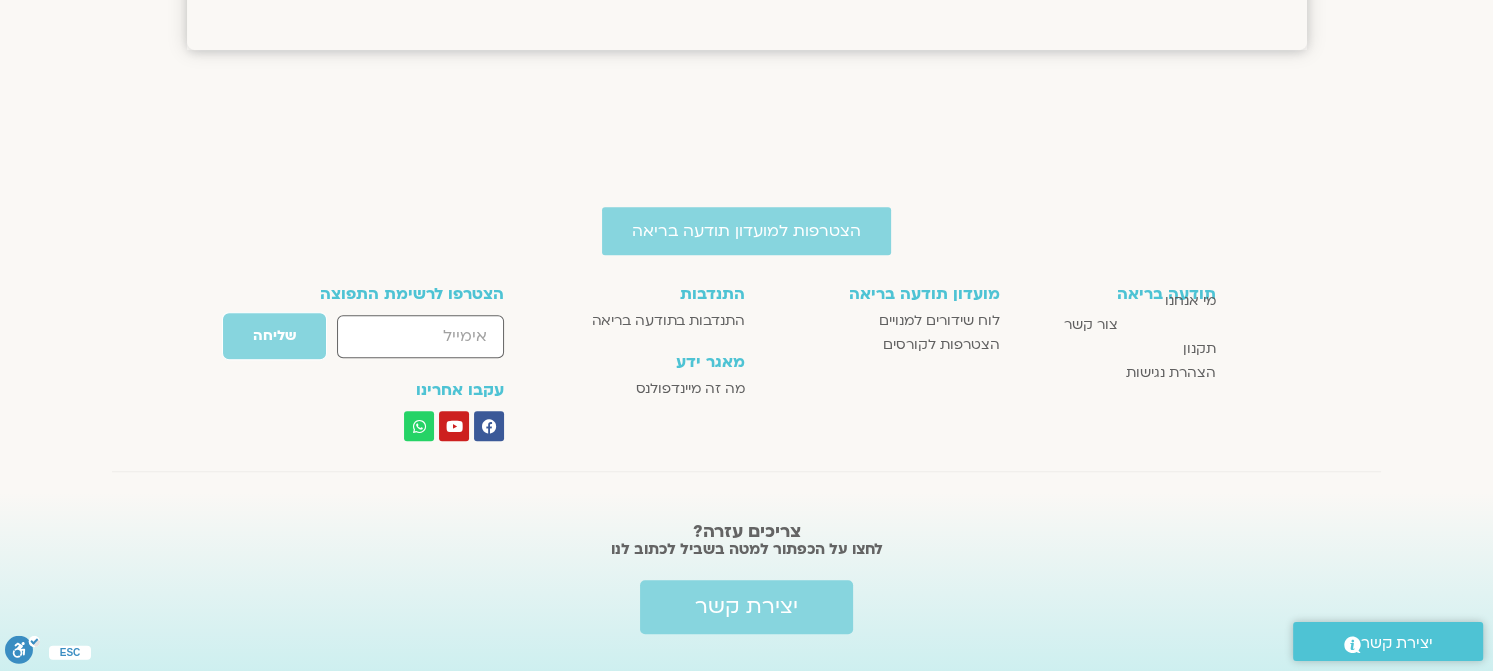 scroll, scrollTop: 1882, scrollLeft: 0, axis: vertical 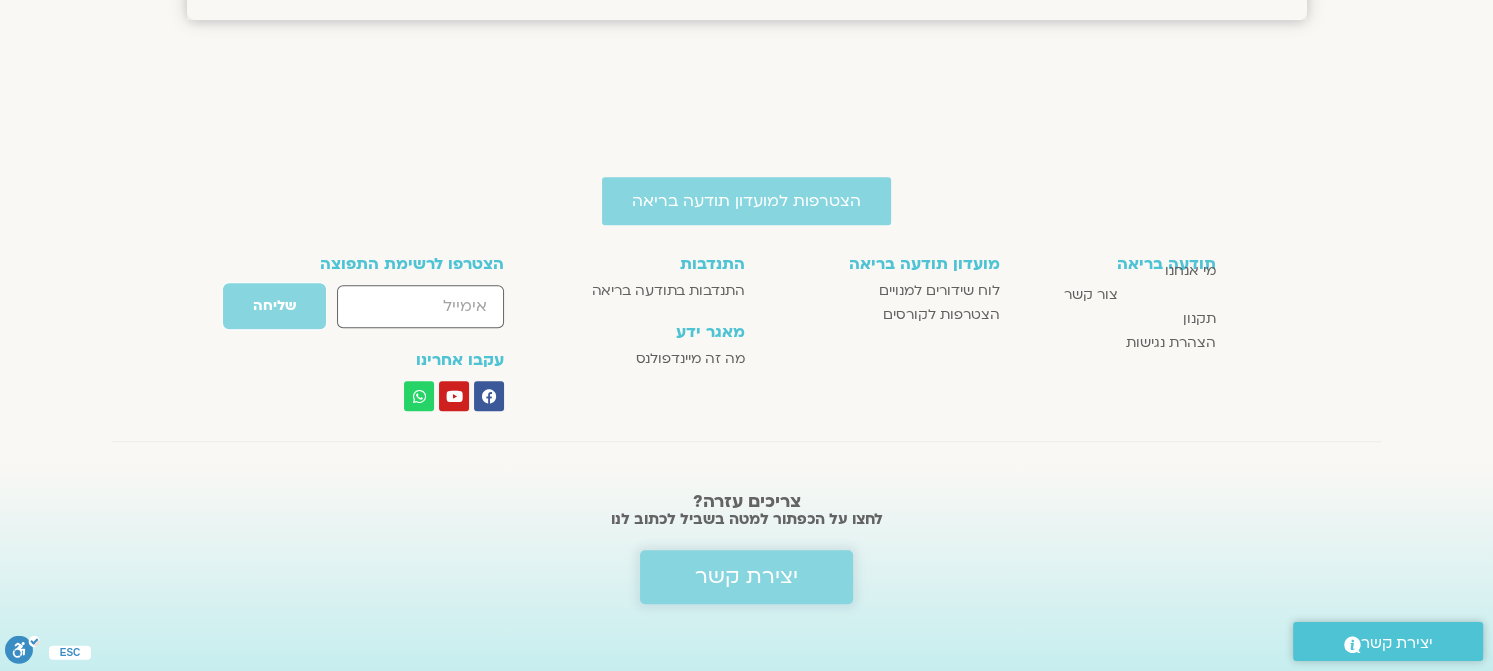 click on "יצירת קשר" at bounding box center (746, 577) 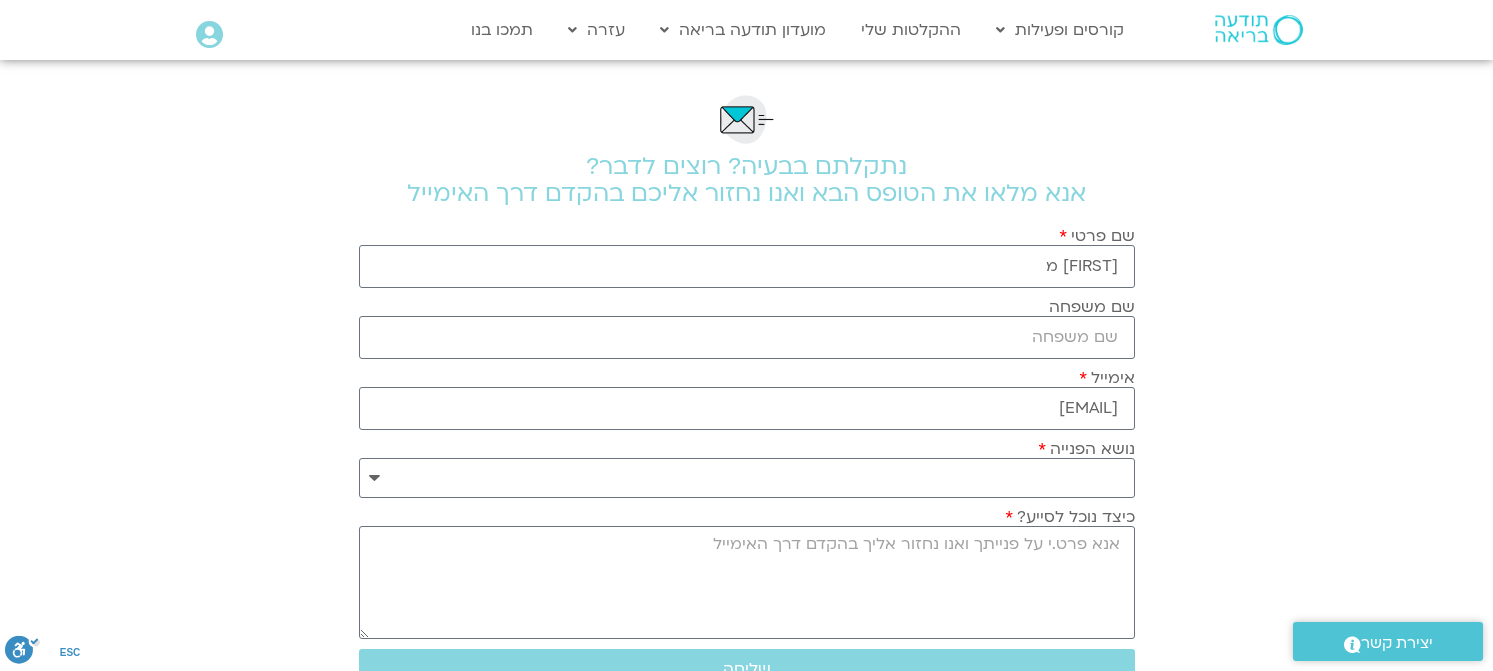 scroll, scrollTop: 0, scrollLeft: 0, axis: both 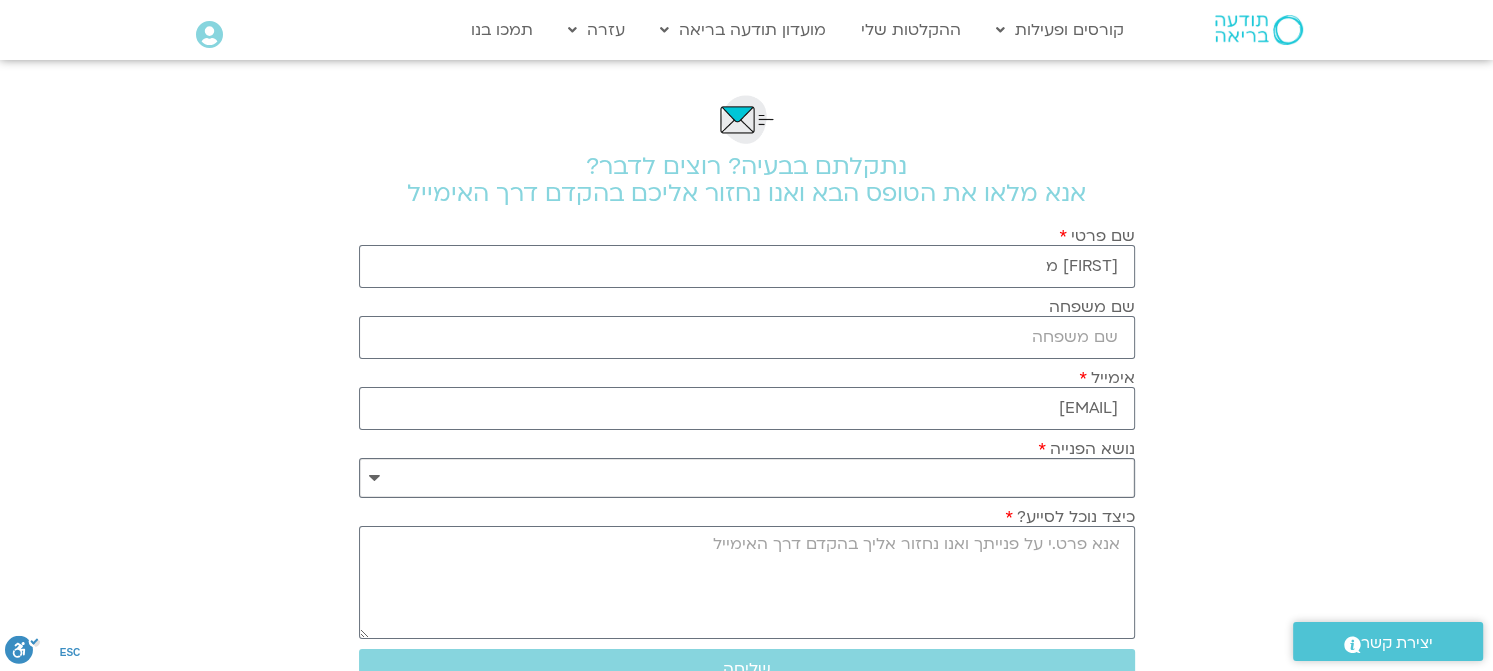 click on "**********" at bounding box center [747, 478] 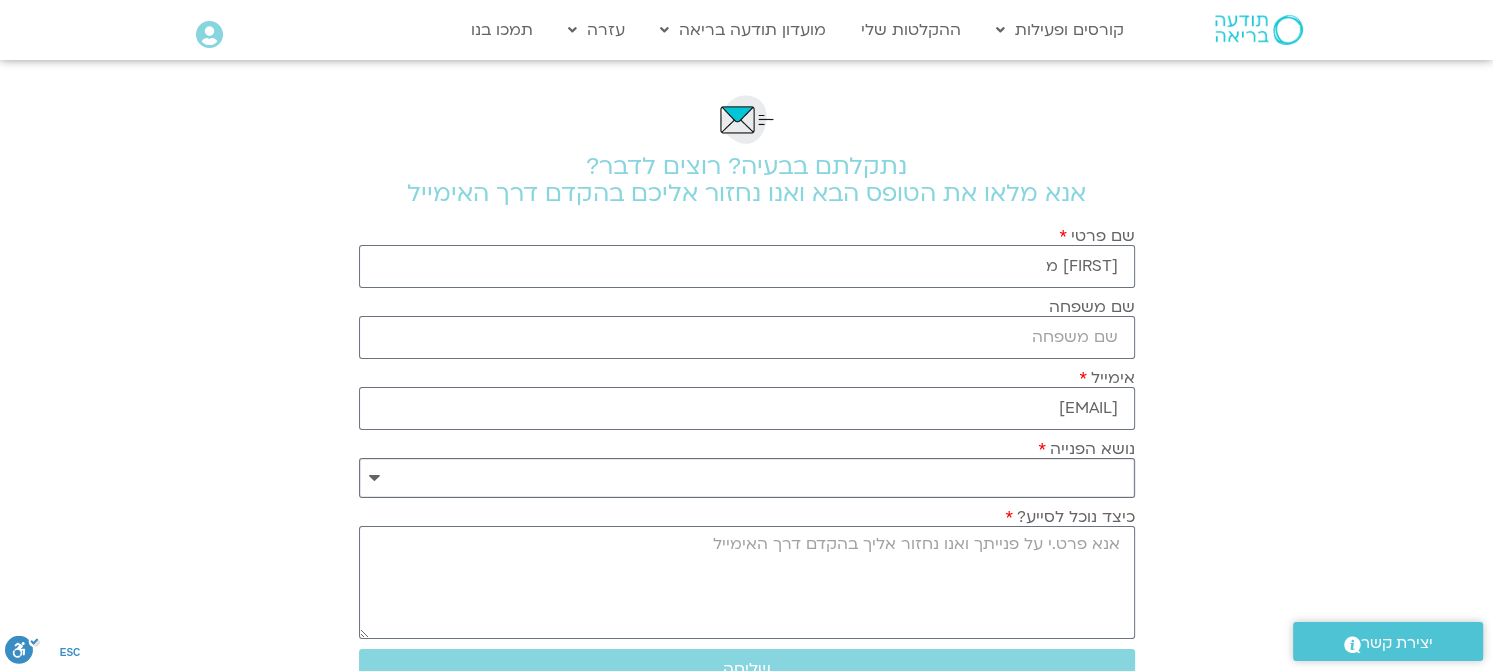select on "**********" 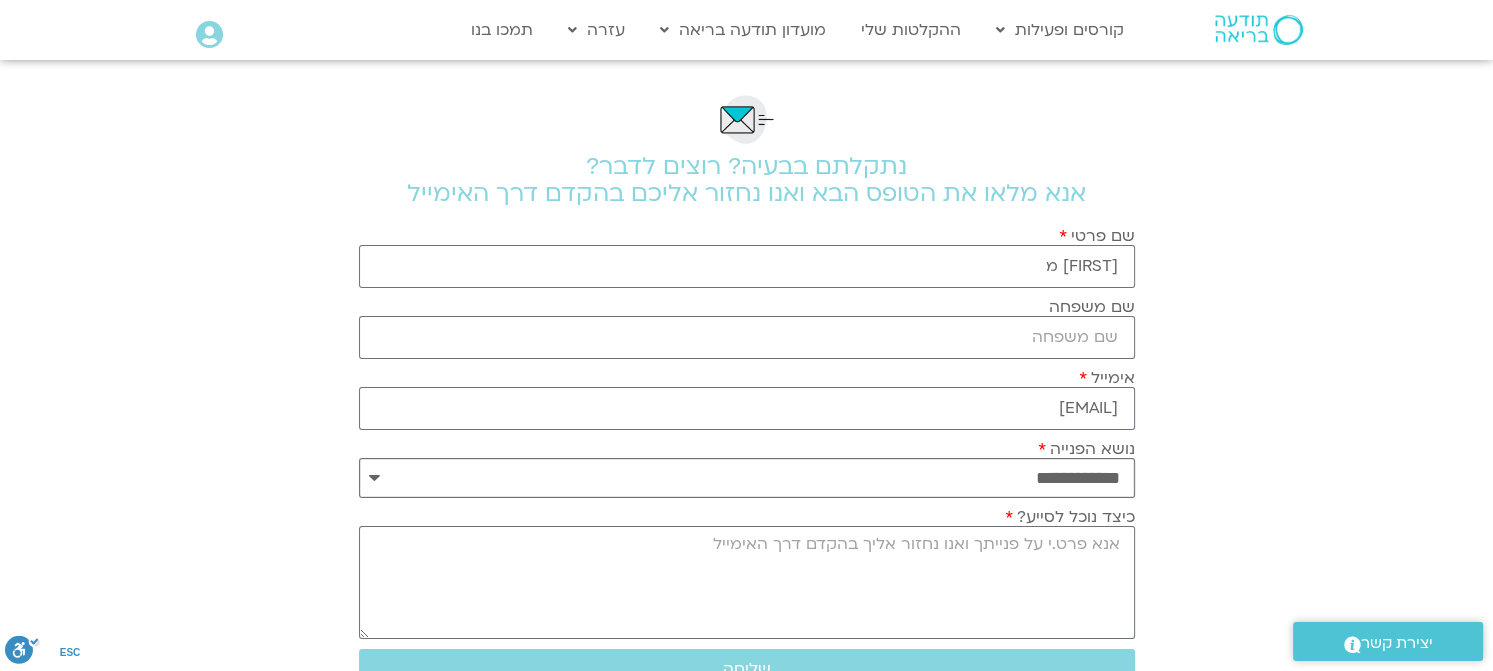 click on "**********" at bounding box center [747, 478] 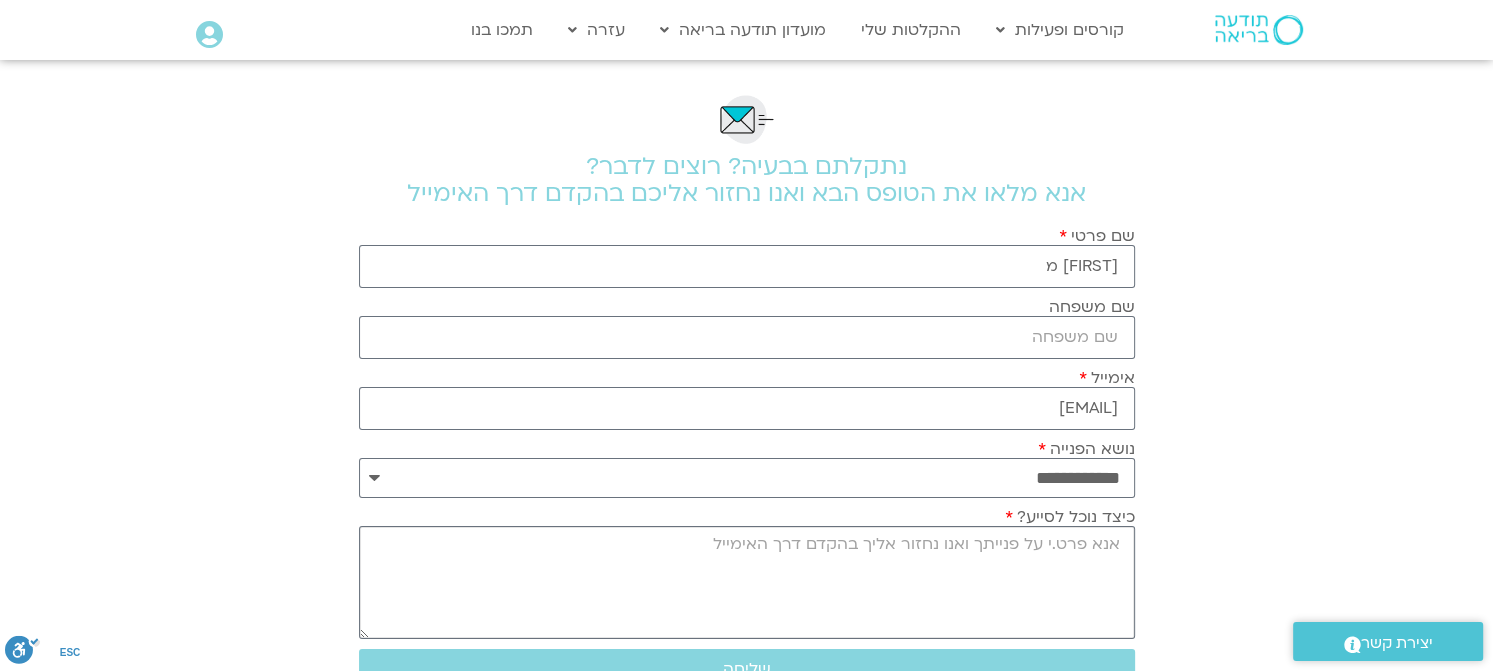 click on "כיצד נוכל לסייע?" at bounding box center [747, 582] 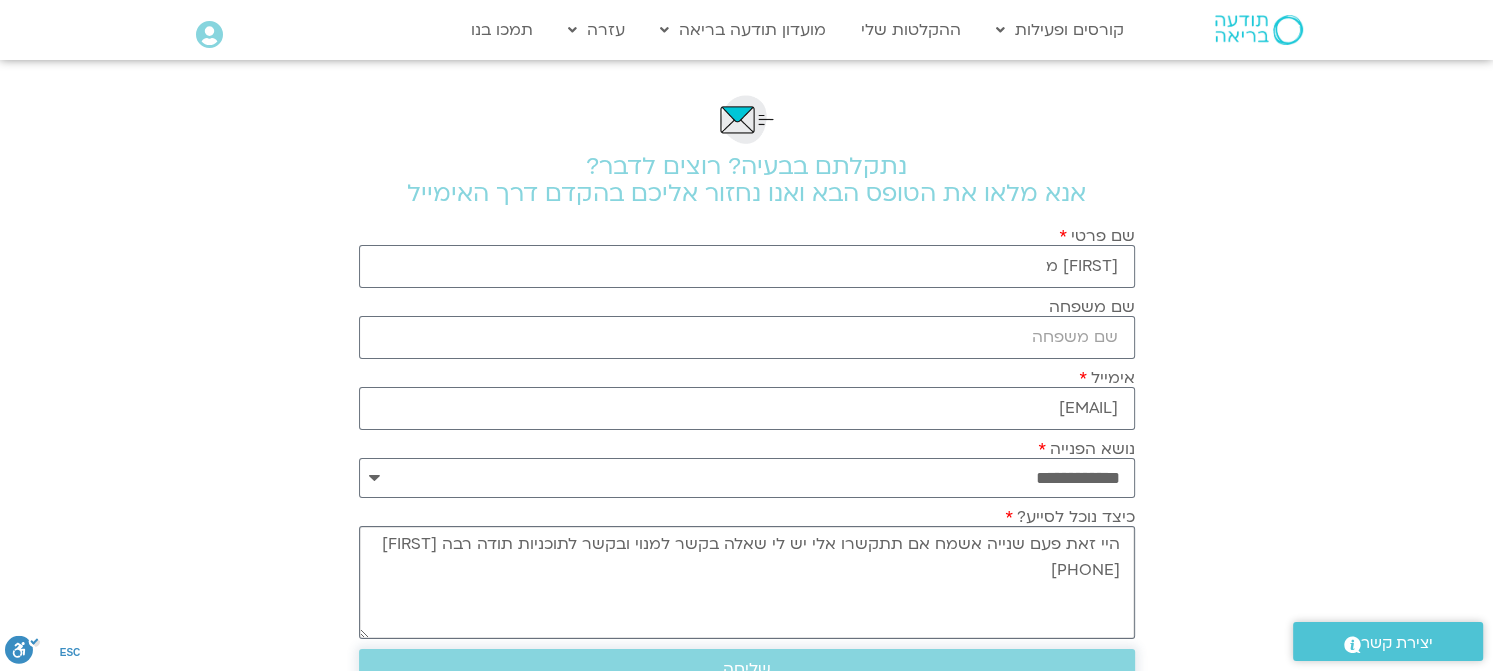type on "היי זאת פעם שנייה אשמח אם תתקשרו אלי יש לי שאלה בקשר למנוי ובקשר לתוכניות תודה רבה יוני 0525919193" 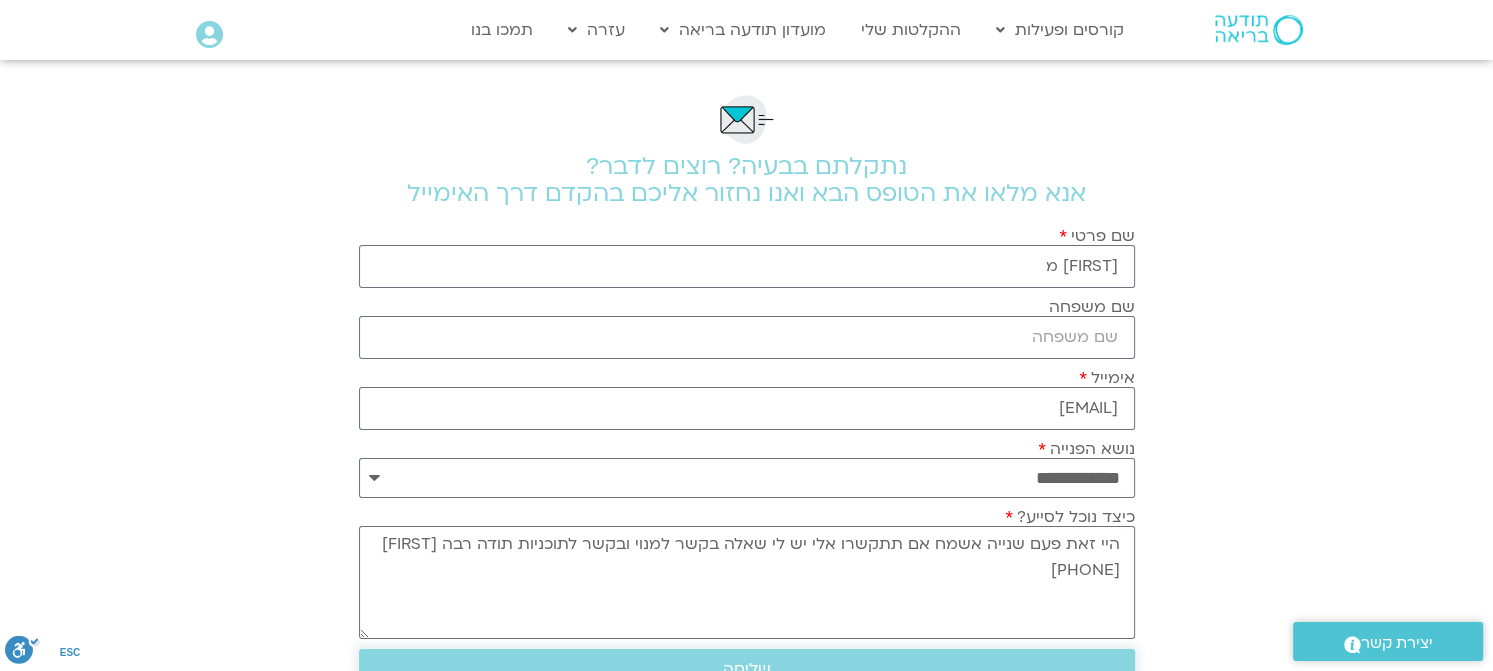 click on "שליחה" at bounding box center [747, 669] 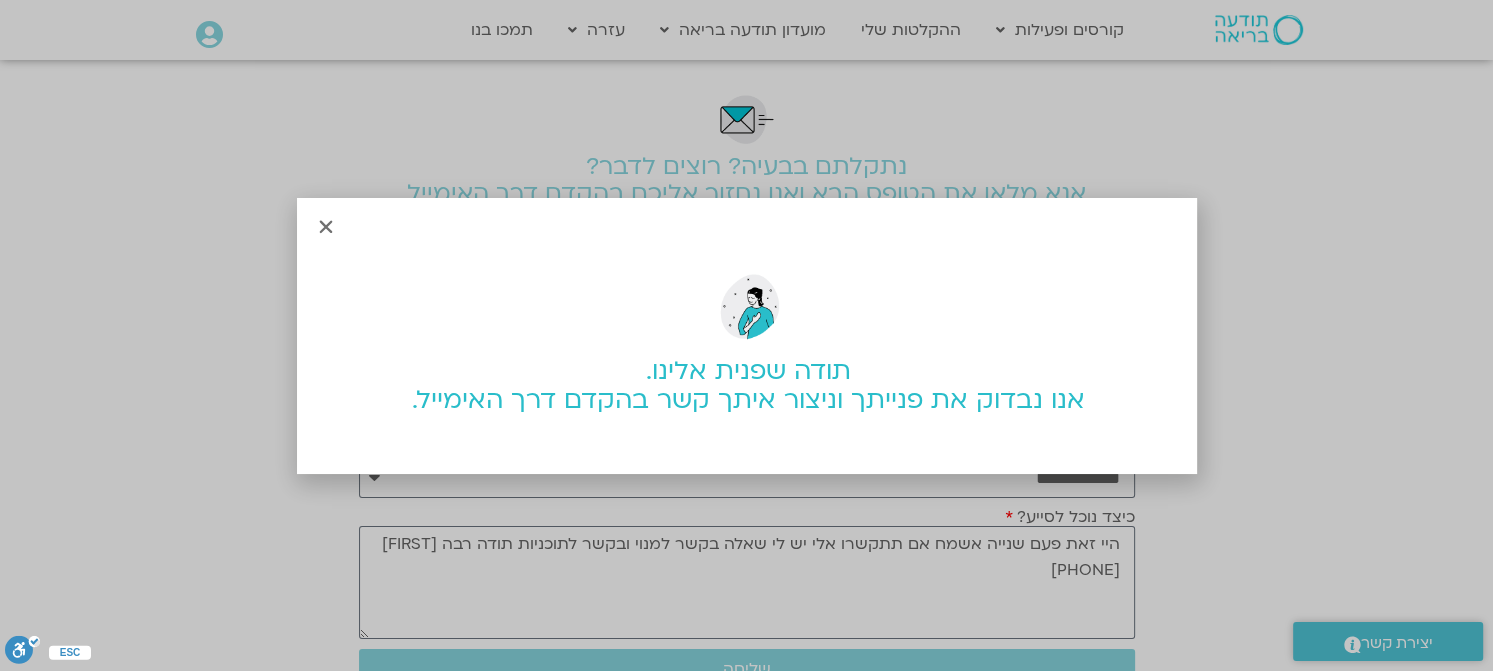 click at bounding box center (326, 227) 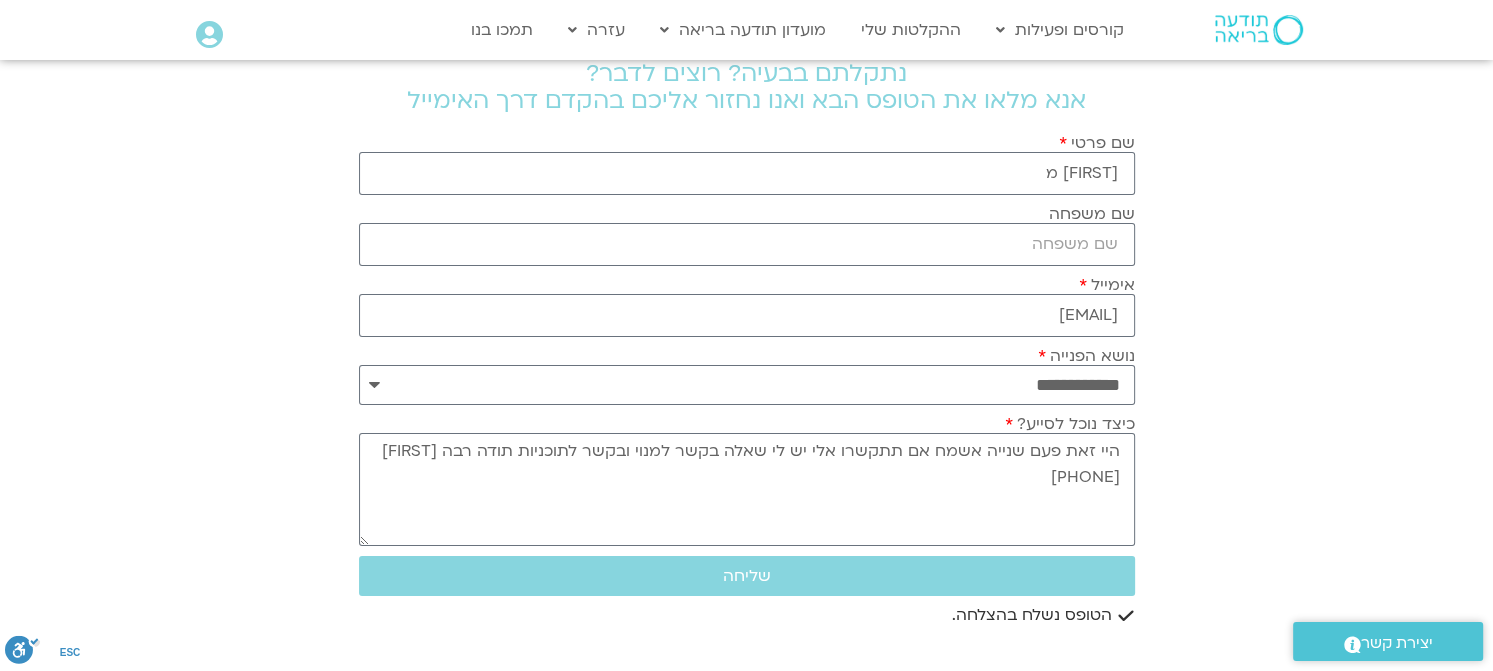 scroll, scrollTop: 0, scrollLeft: 0, axis: both 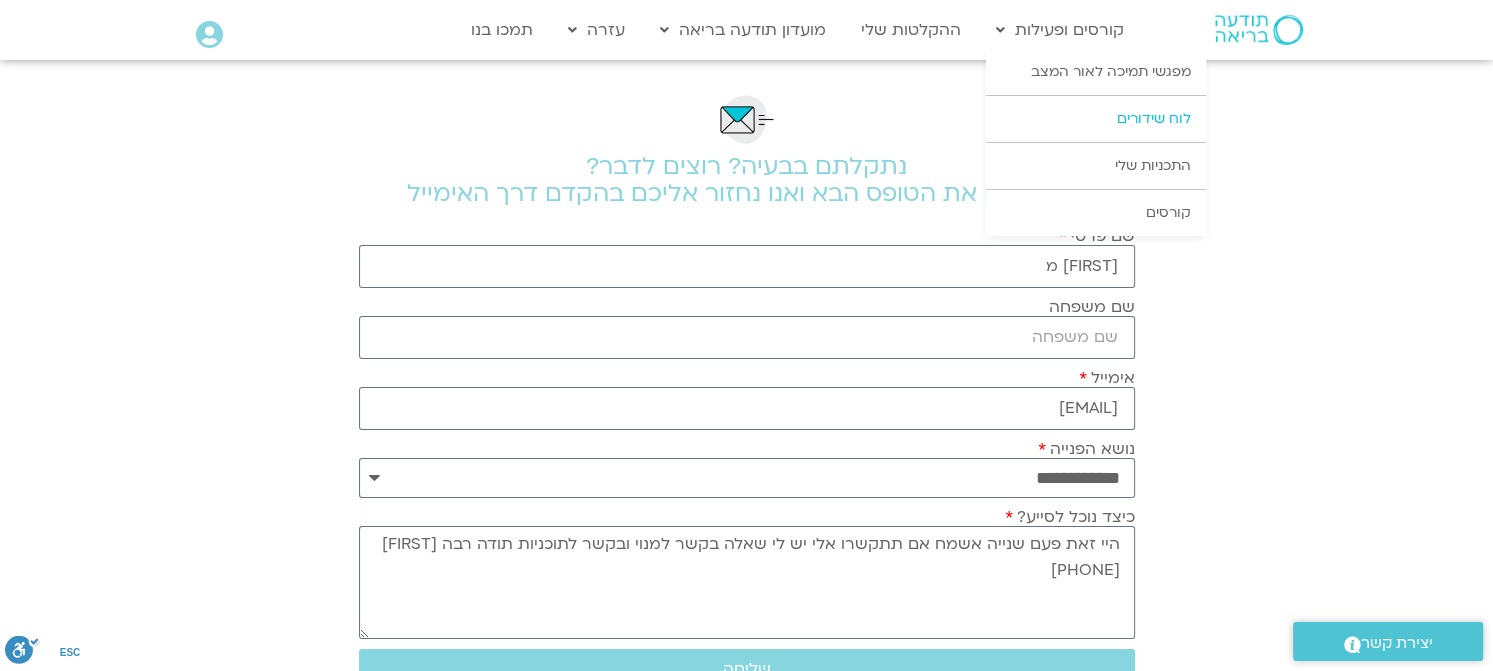 click on "לוח שידורים" at bounding box center (1096, 119) 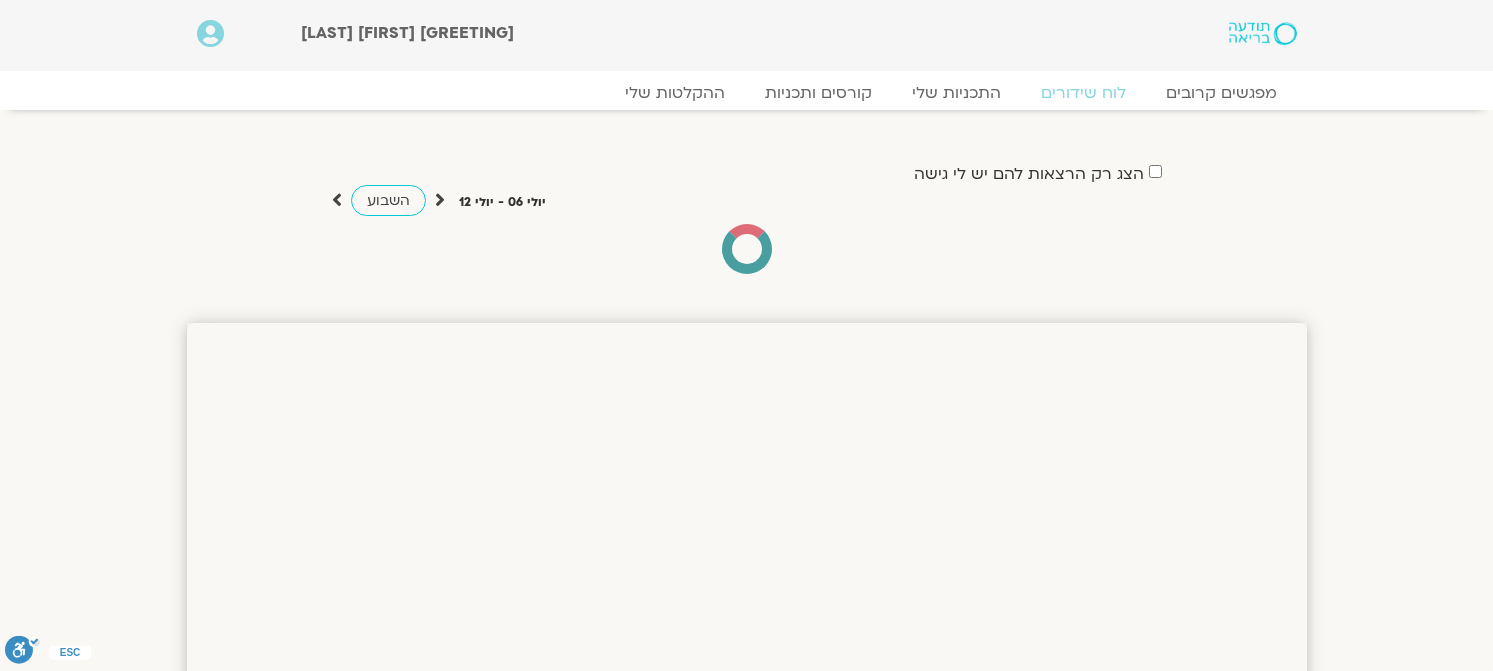 scroll, scrollTop: 0, scrollLeft: 0, axis: both 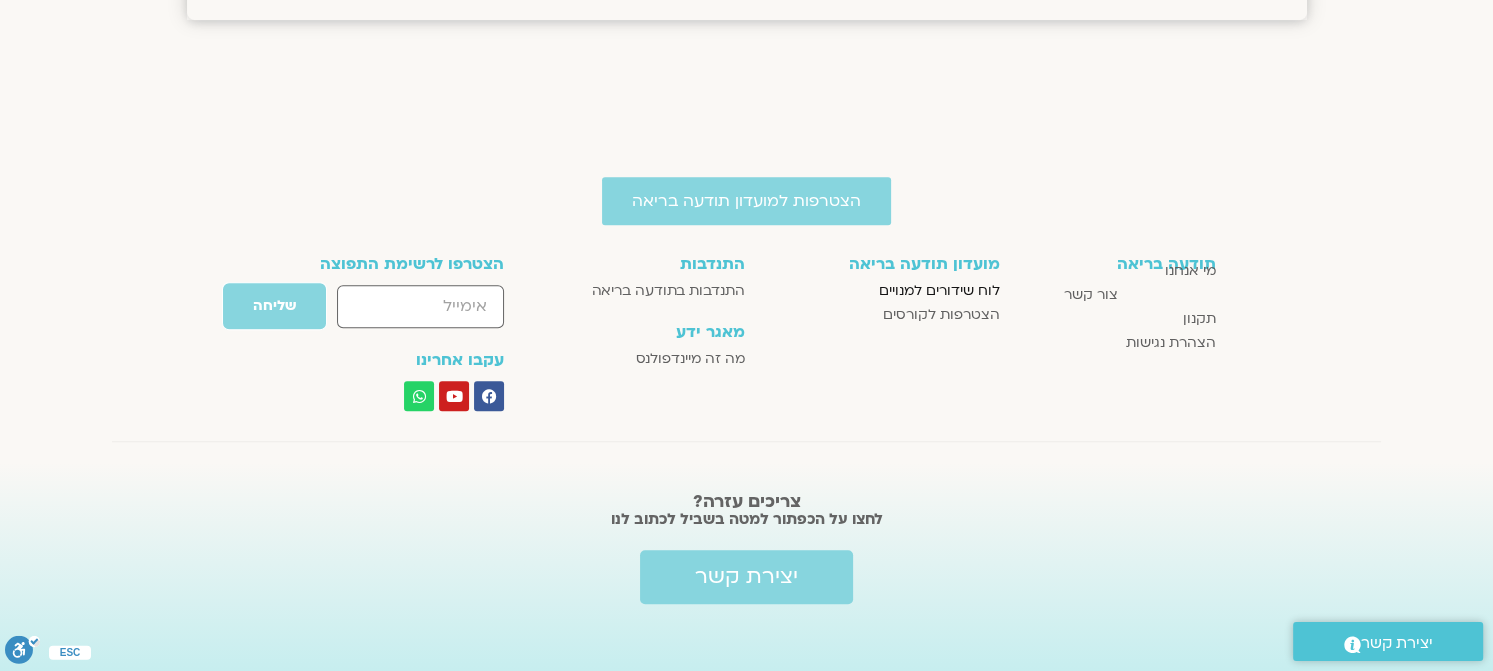 click on "לוח שידורים למנויים" at bounding box center [939, 291] 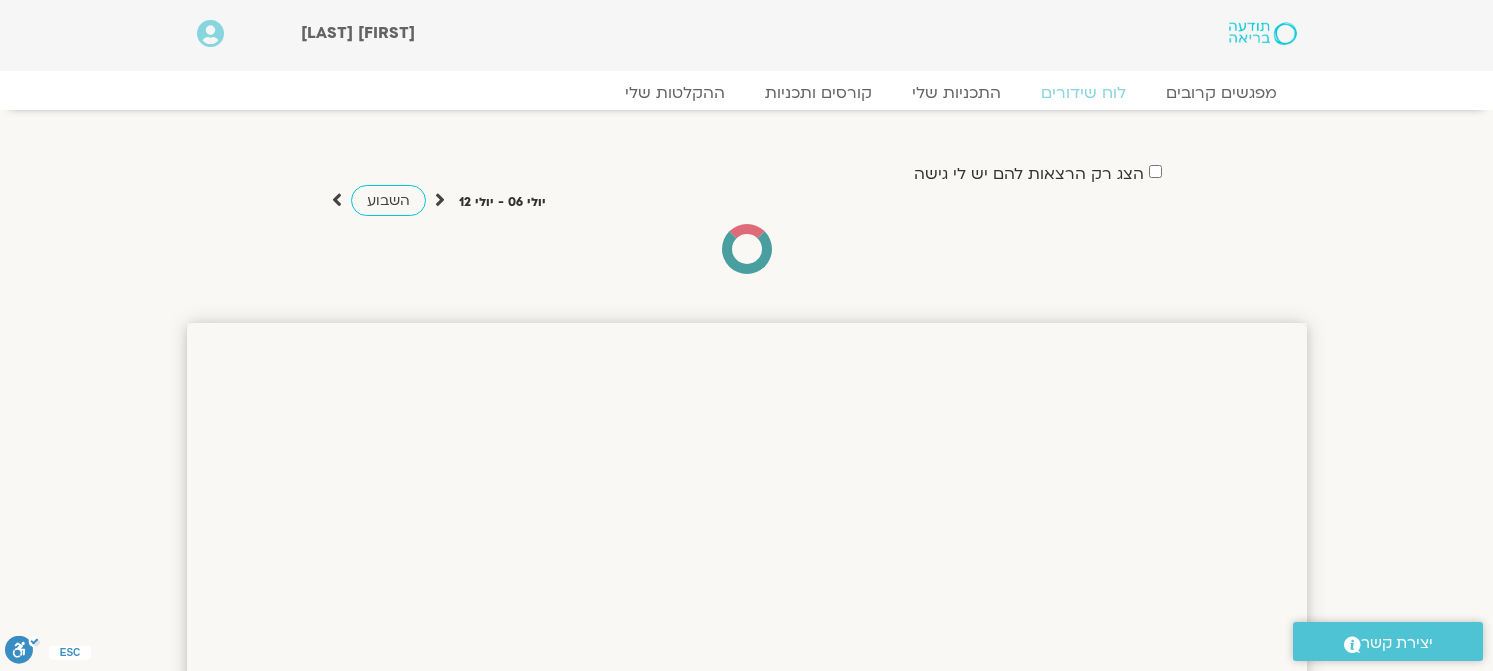 scroll, scrollTop: 0, scrollLeft: 0, axis: both 